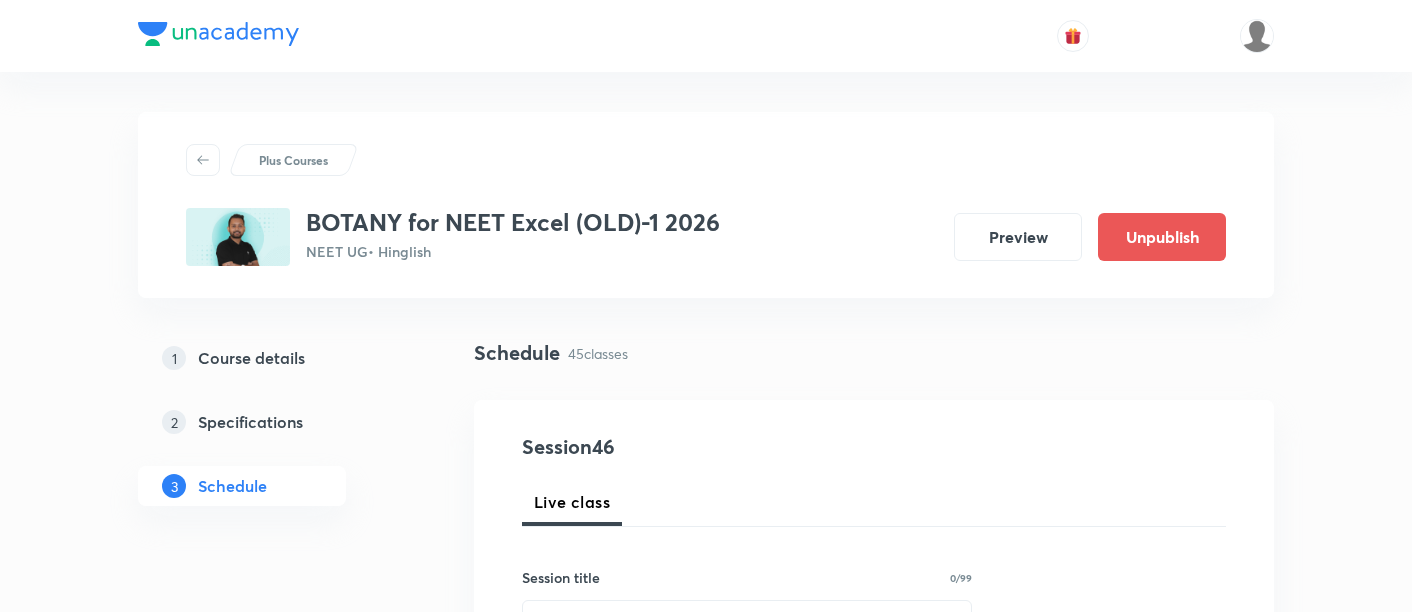 scroll, scrollTop: 0, scrollLeft: 0, axis: both 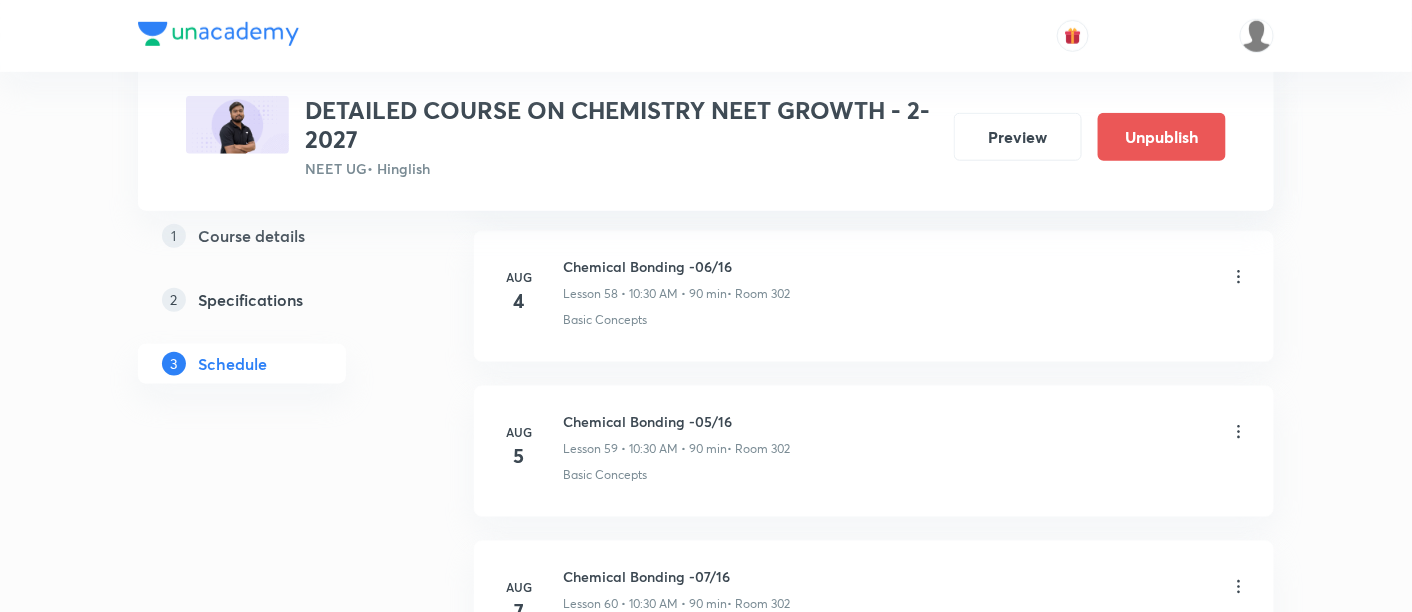 click 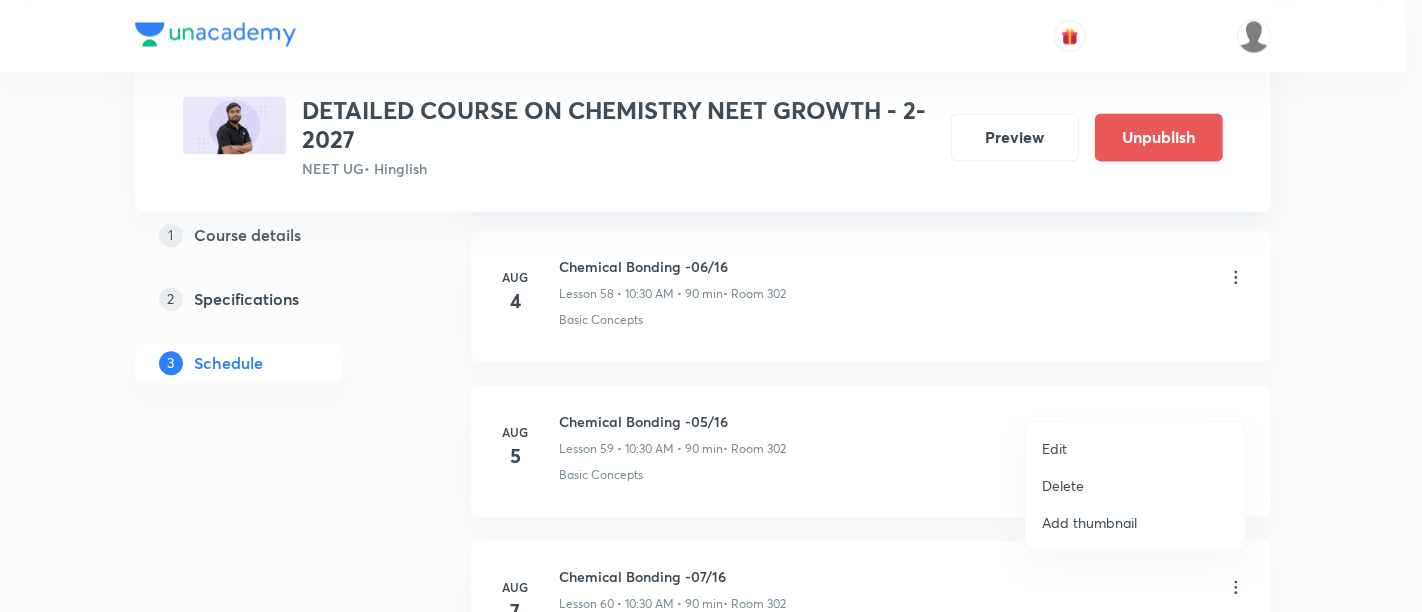 click on "Edit" at bounding box center [1054, 448] 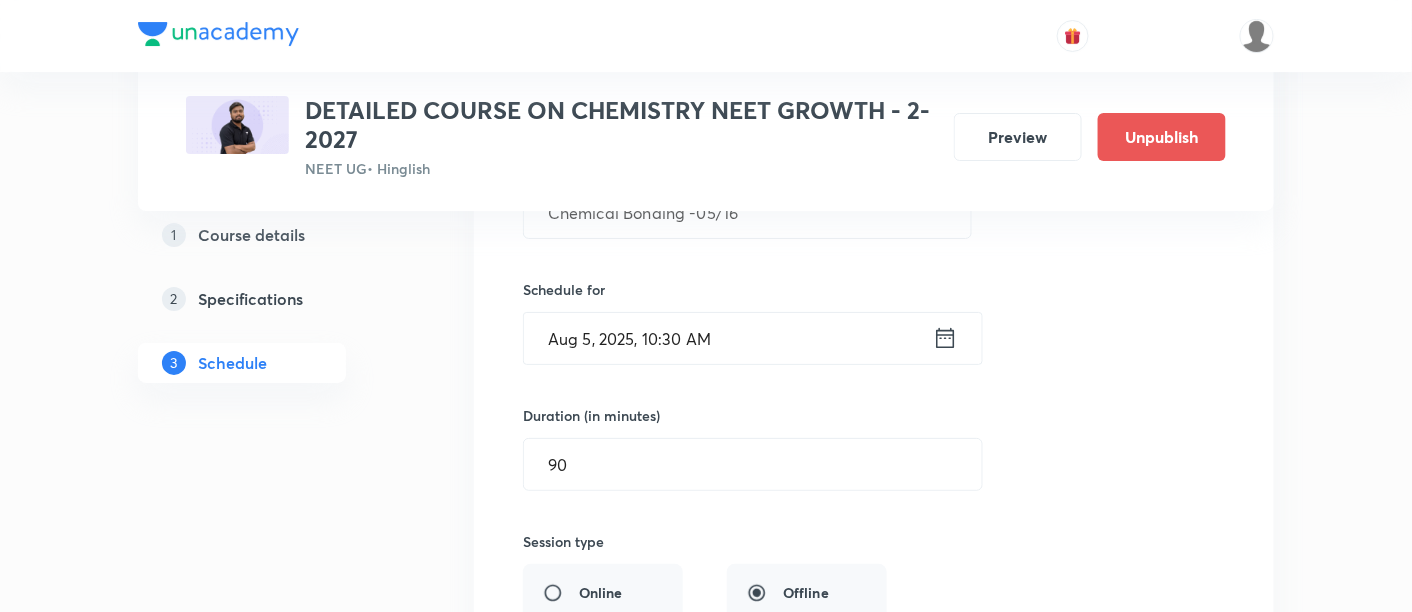 scroll, scrollTop: 9316, scrollLeft: 0, axis: vertical 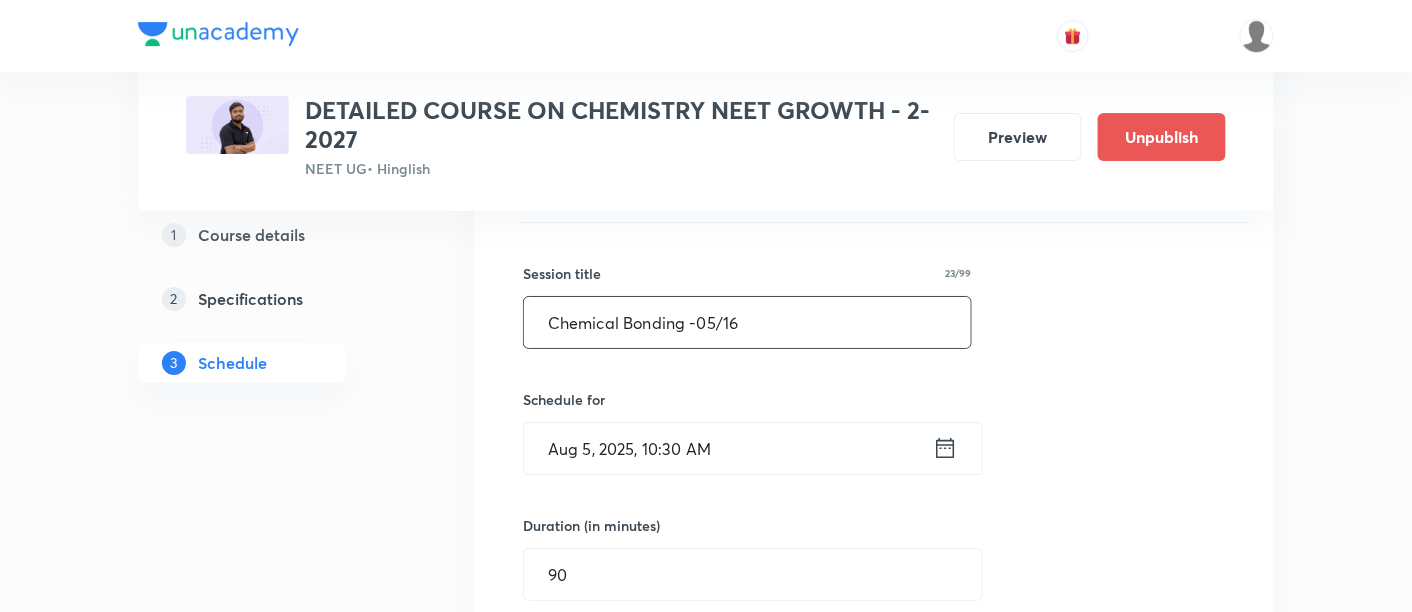 click on "Chemical Bonding -05/16" at bounding box center [747, 322] 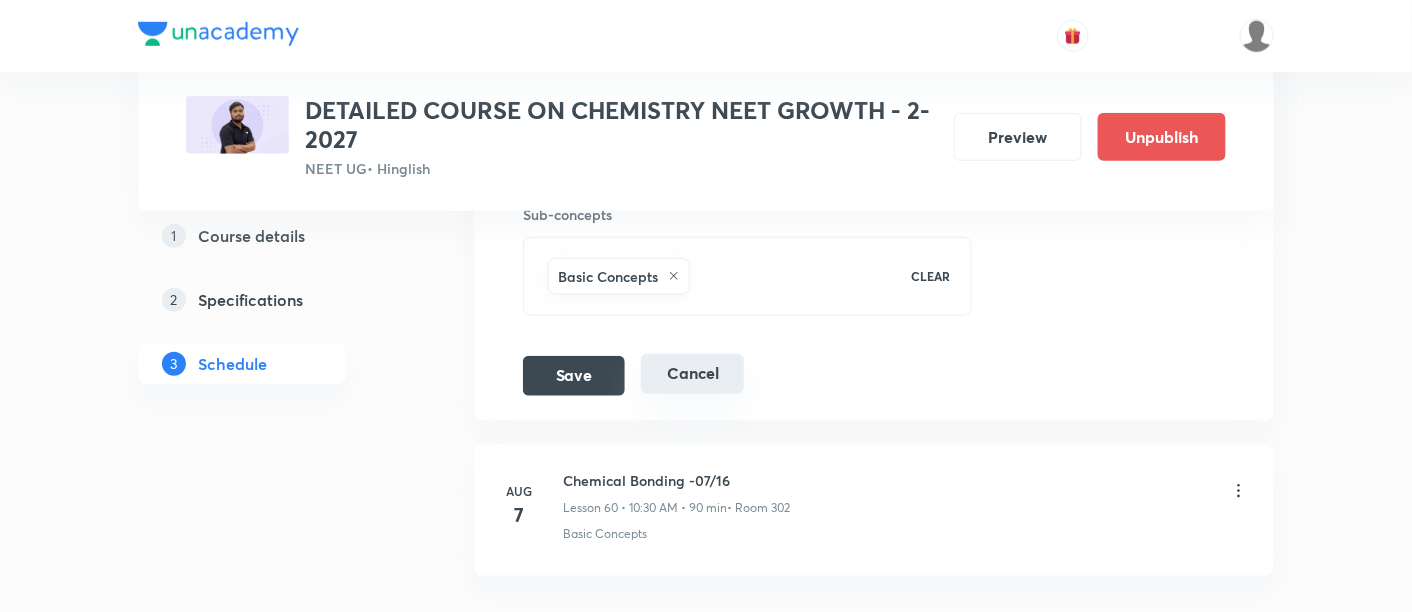 scroll, scrollTop: 10020, scrollLeft: 0, axis: vertical 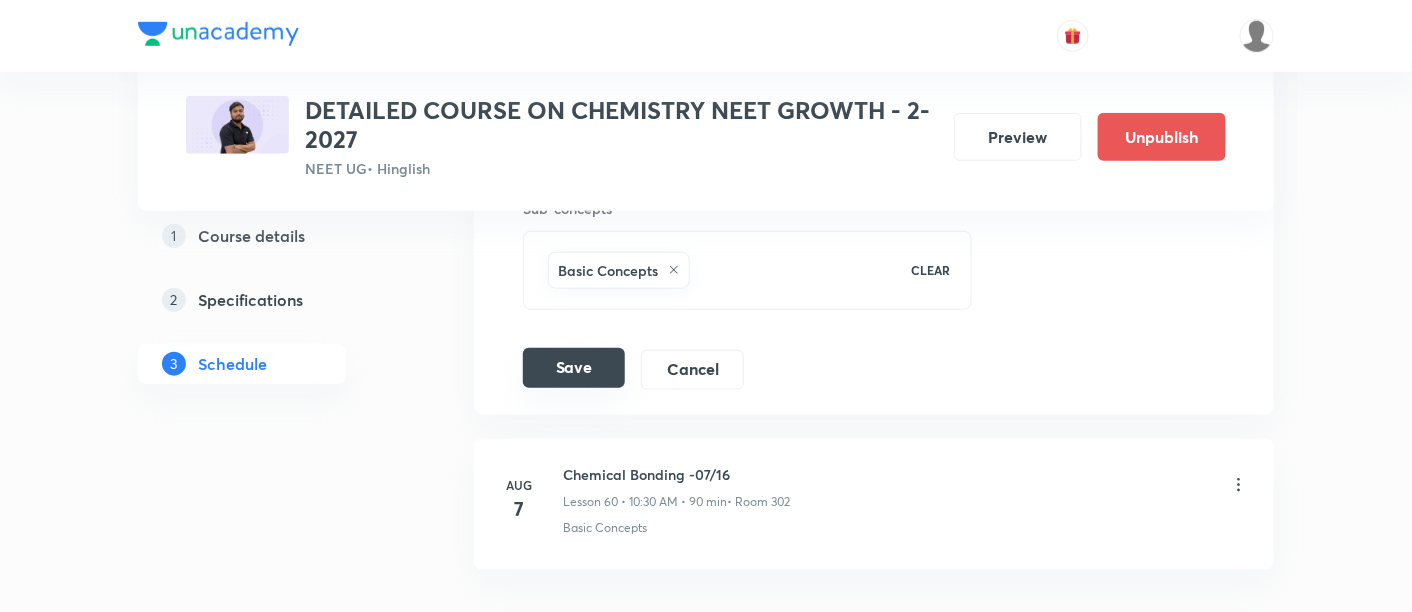 type on "Chemical Bonding -07/16" 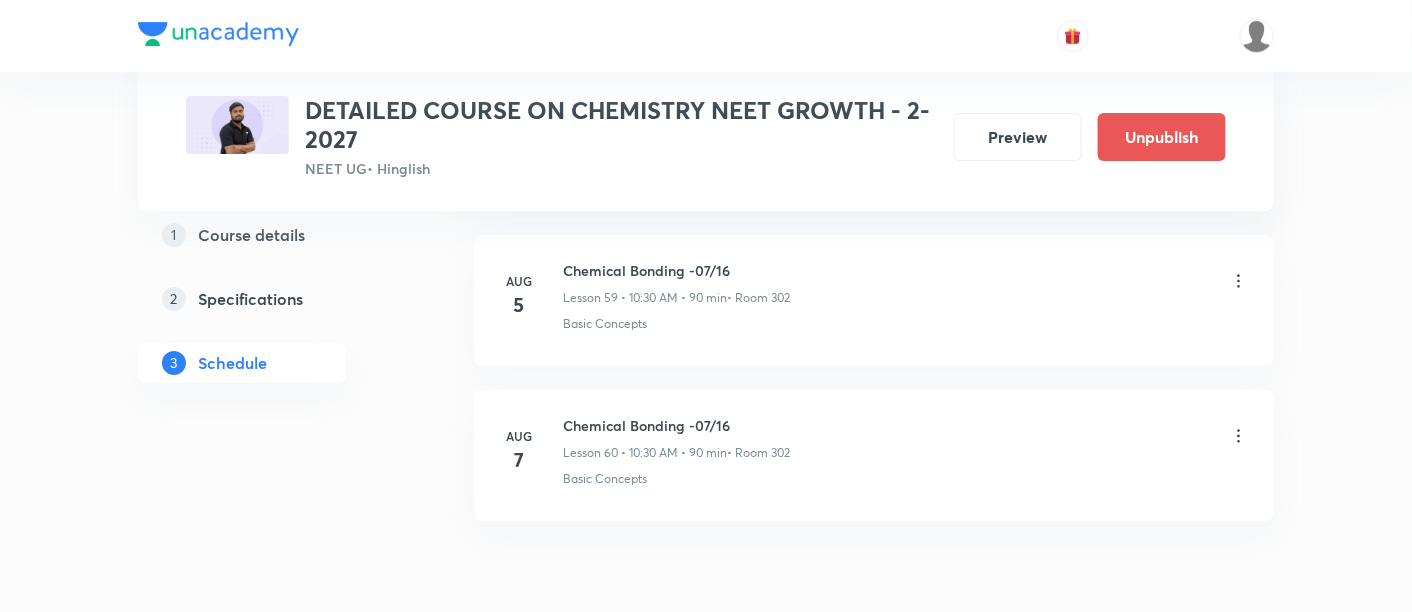 scroll, scrollTop: 9306, scrollLeft: 0, axis: vertical 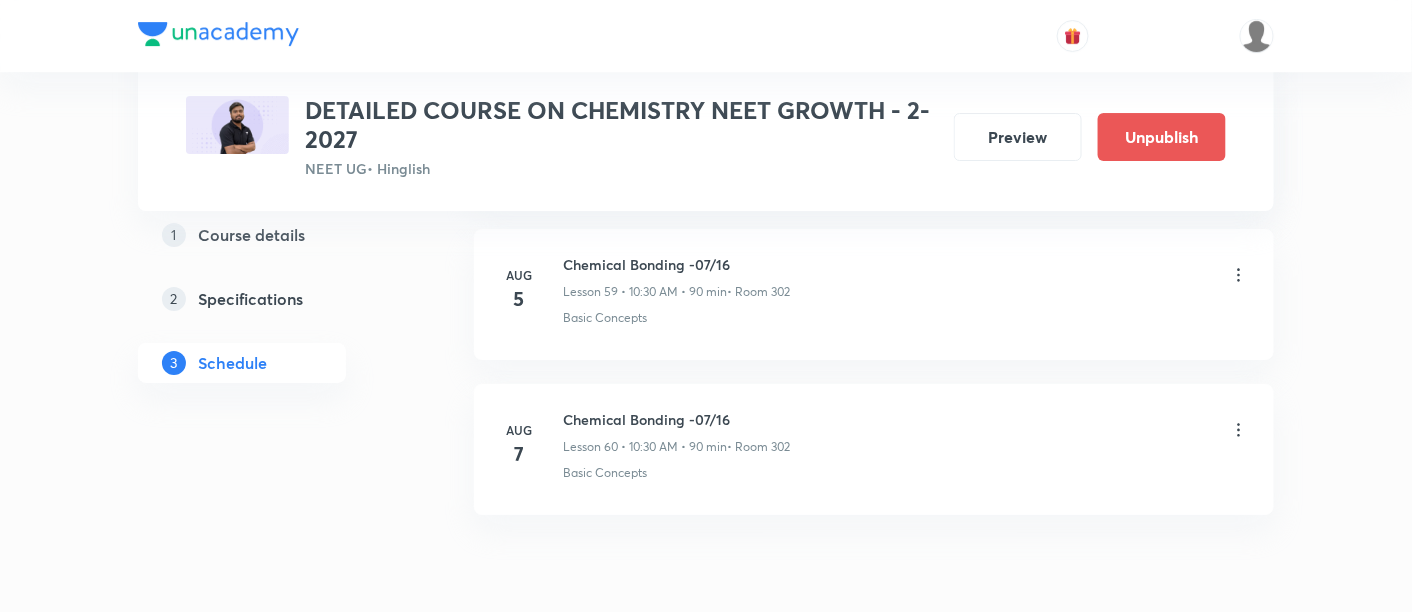 click 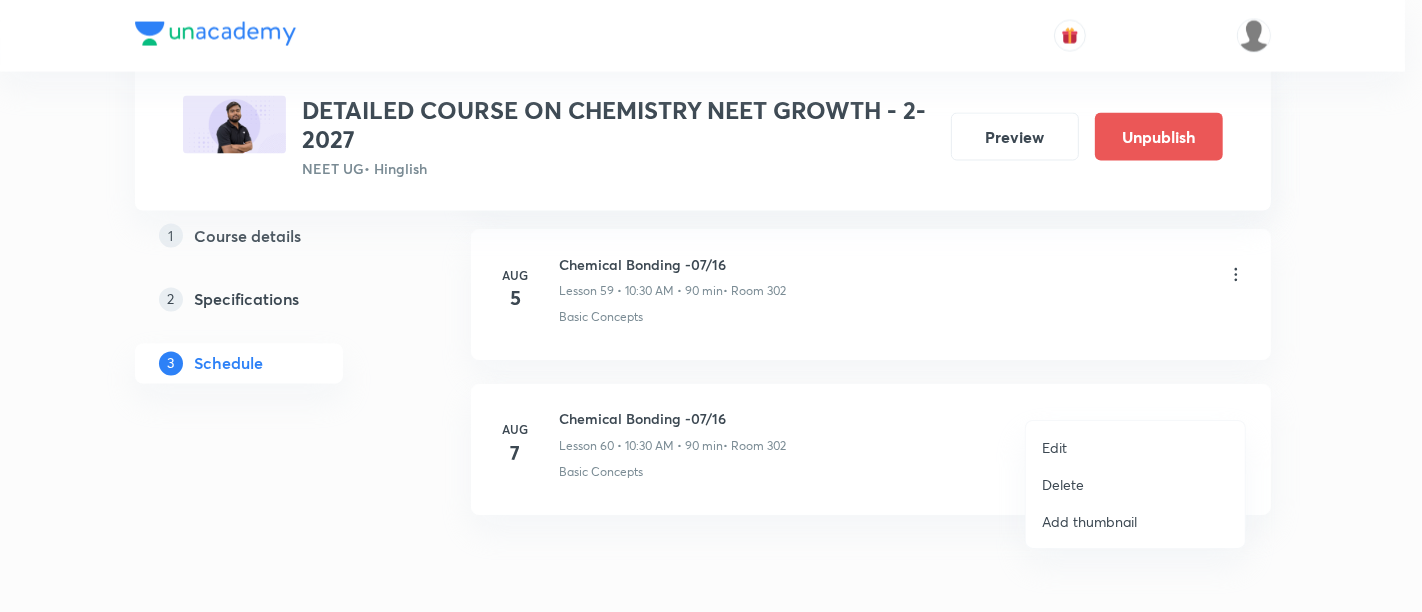 click on "Edit" at bounding box center (1054, 447) 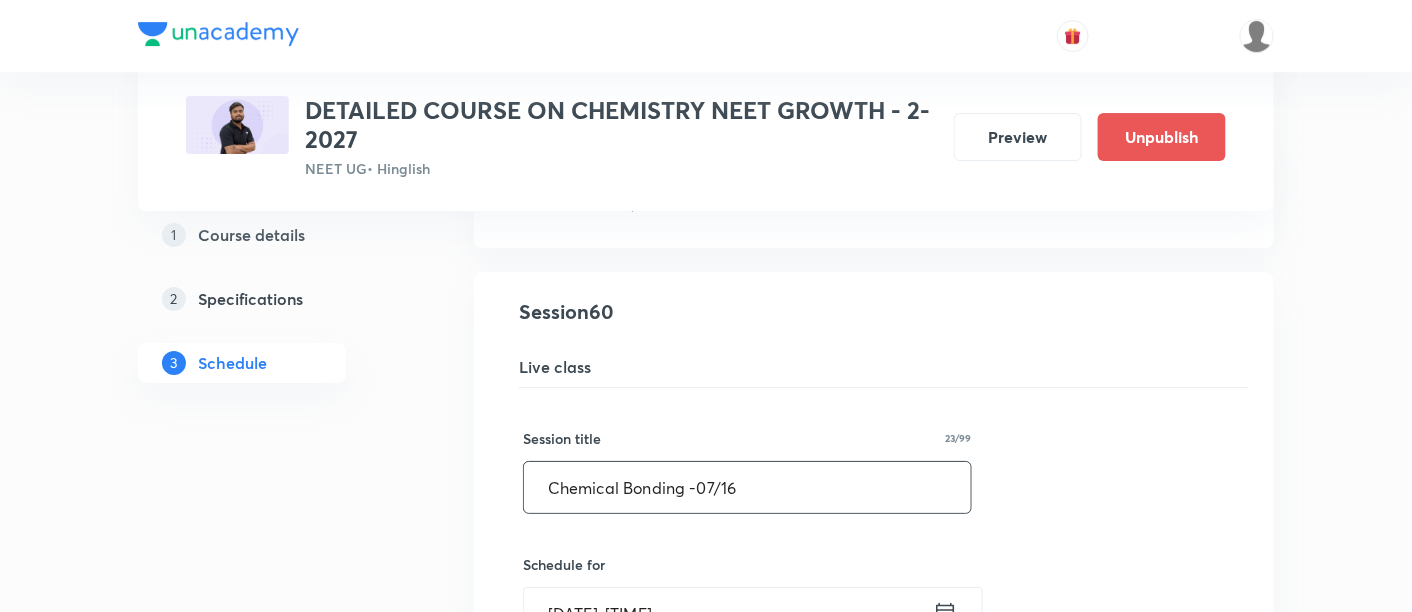 click on "Chemical Bonding -07/16" at bounding box center (747, 487) 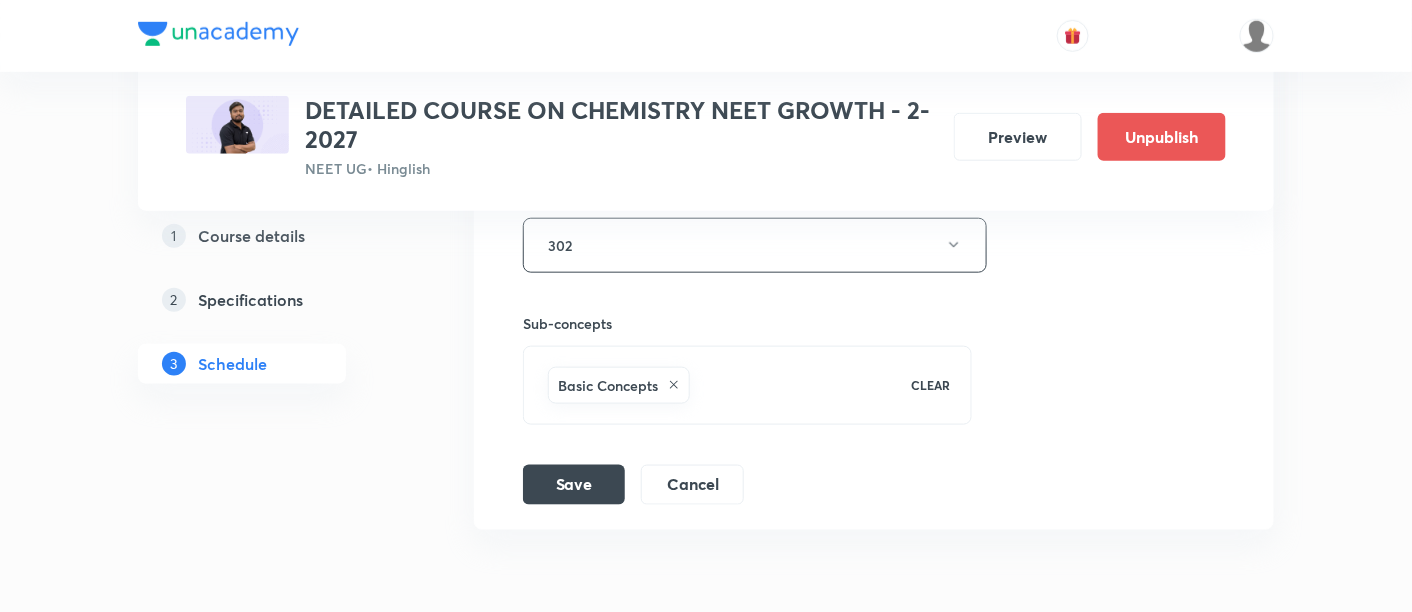scroll, scrollTop: 10128, scrollLeft: 0, axis: vertical 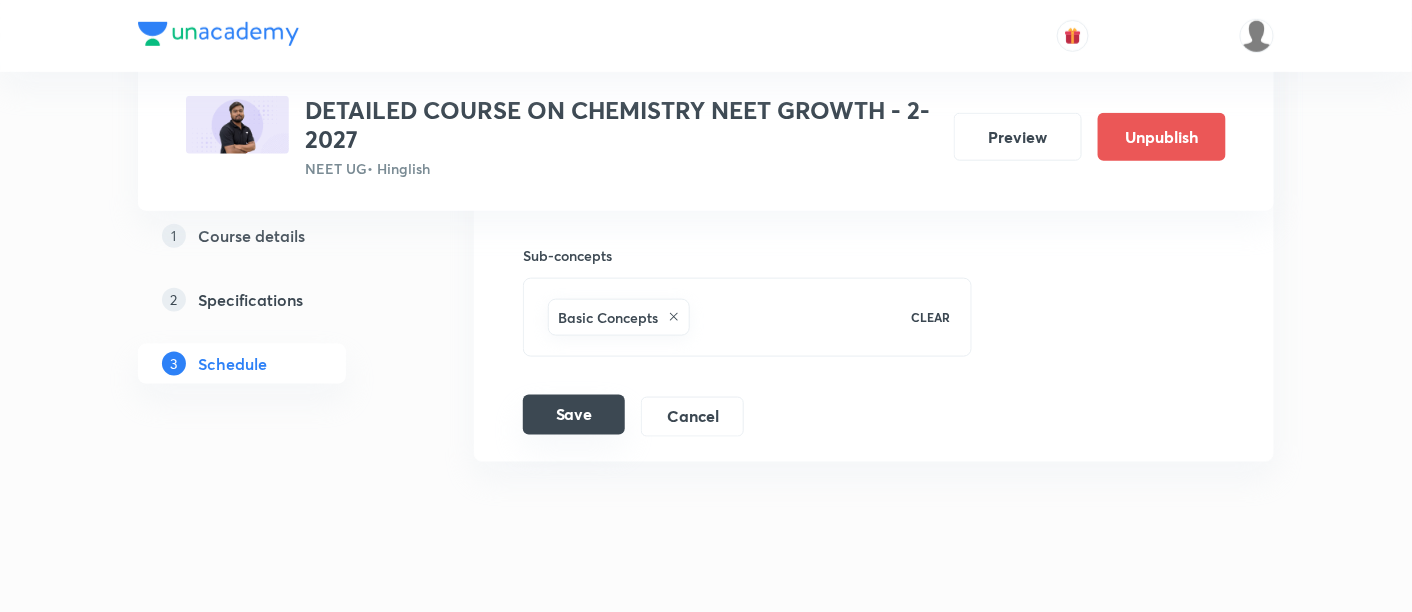 type on "Chemical Bonding -08/16" 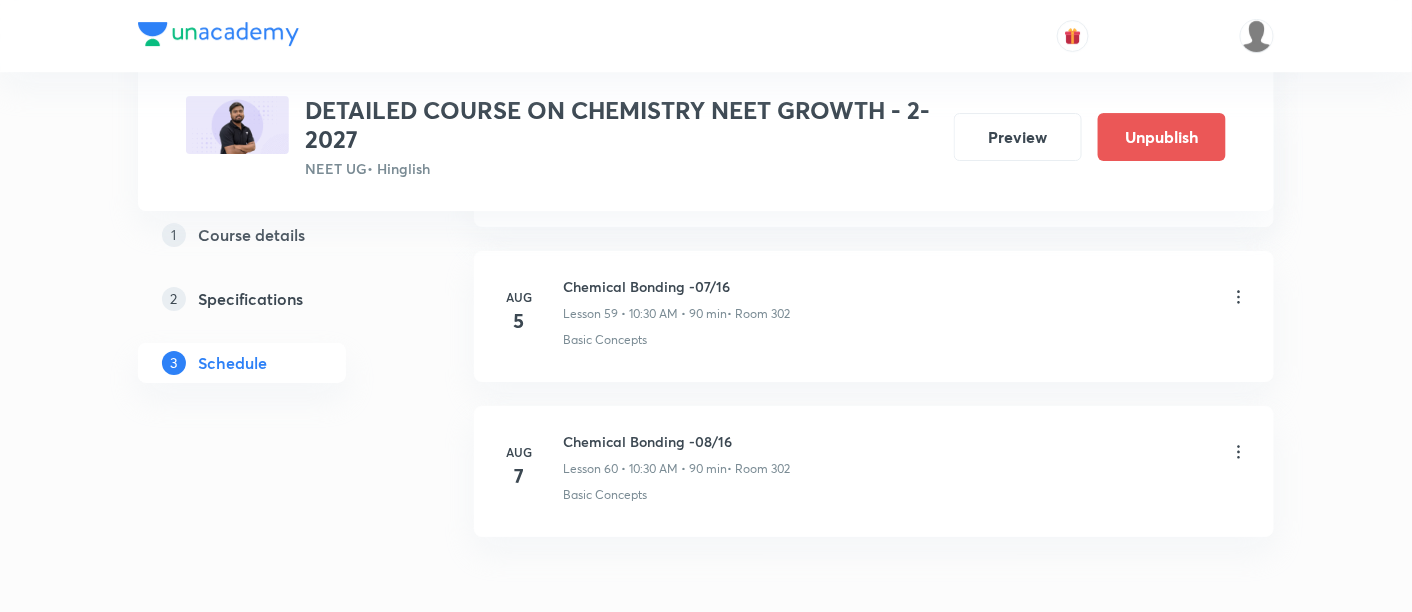 scroll, scrollTop: 9302, scrollLeft: 0, axis: vertical 